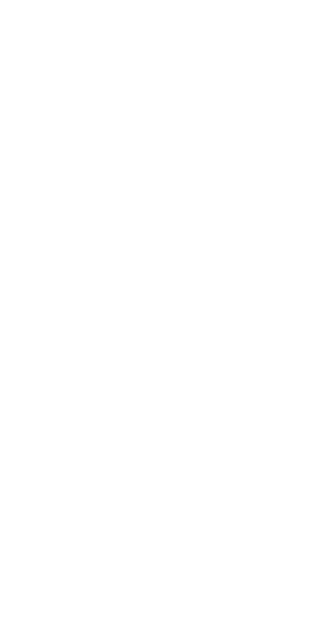 scroll, scrollTop: 0, scrollLeft: 0, axis: both 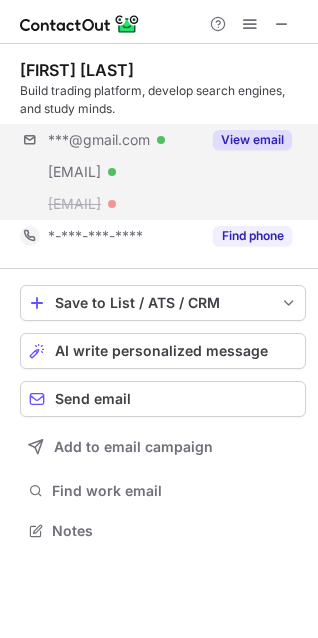 click on "***@gmail.com Verified ***@126.com Verified ***@alteracultura.org View email" at bounding box center [163, 172] 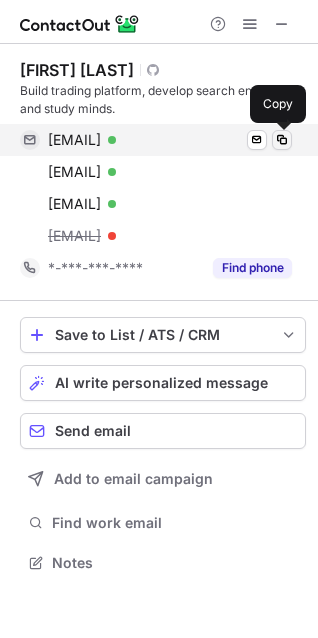 scroll, scrollTop: 10, scrollLeft: 10, axis: both 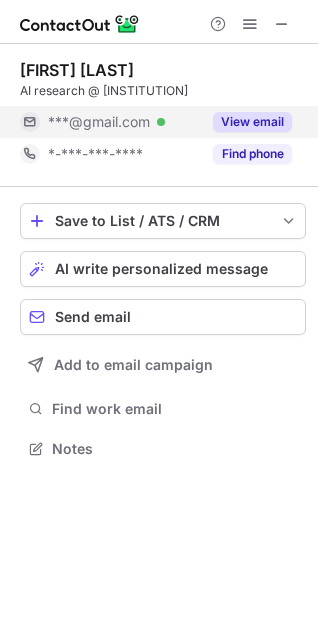 click on "View email" at bounding box center [252, 122] 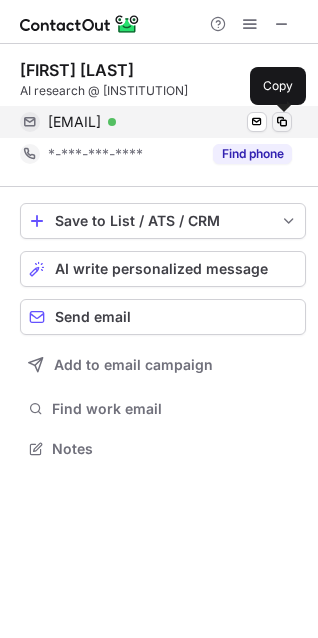 click at bounding box center (282, 122) 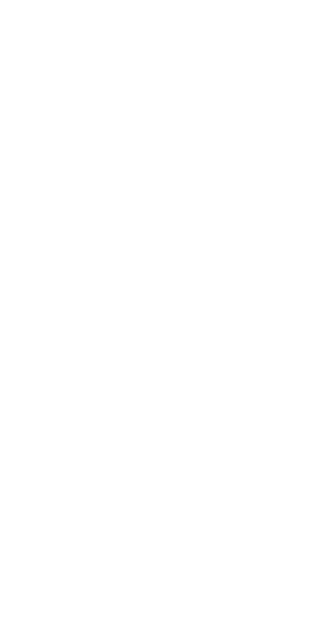 scroll, scrollTop: 0, scrollLeft: 0, axis: both 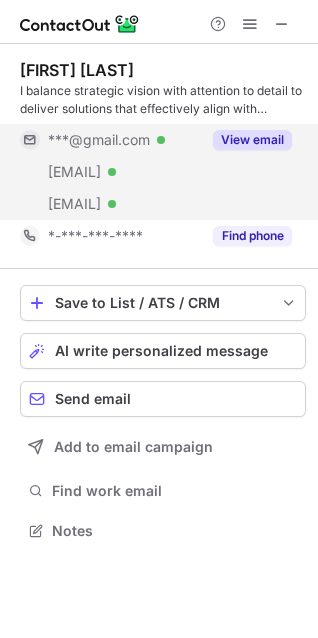 click on "***@gmail.com" at bounding box center (99, 140) 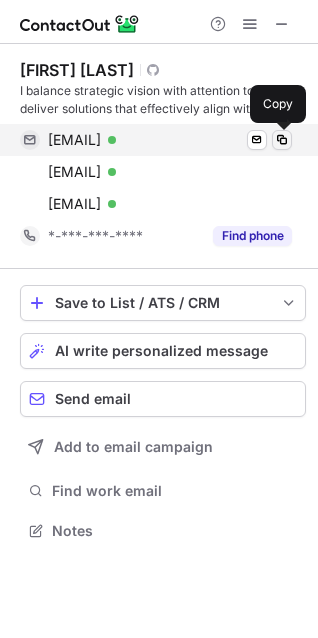 click at bounding box center [282, 140] 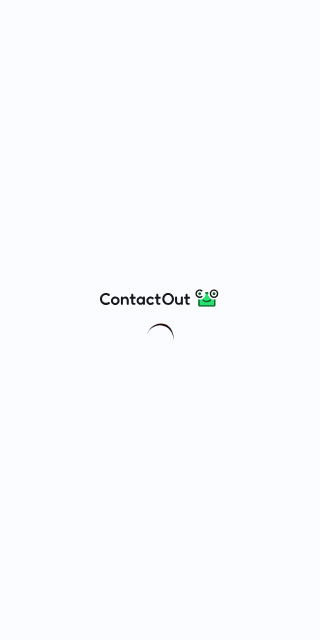scroll, scrollTop: 0, scrollLeft: 0, axis: both 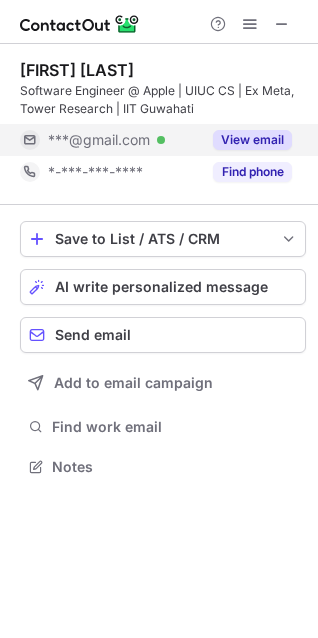 click on "***@gmail.com" at bounding box center (99, 140) 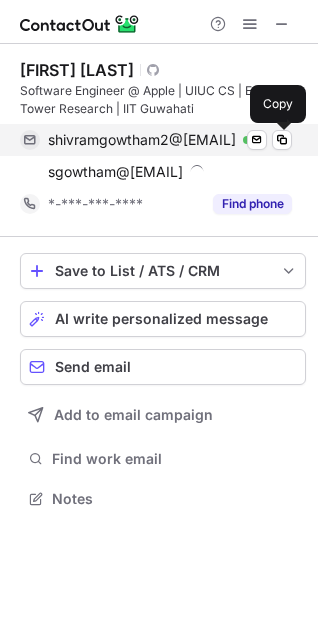 scroll, scrollTop: 10, scrollLeft: 10, axis: both 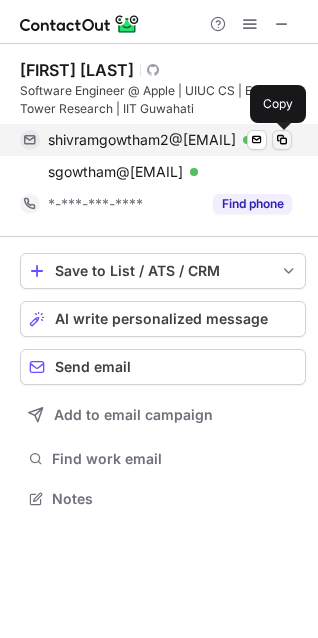 click at bounding box center [282, 140] 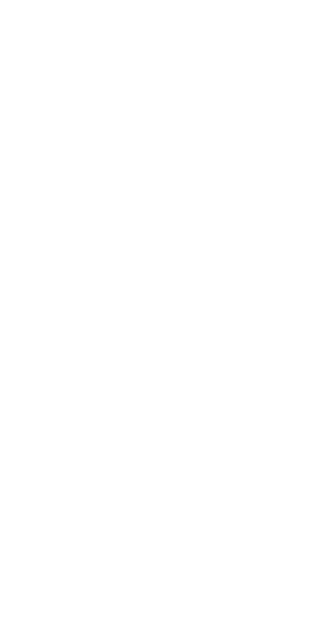 scroll, scrollTop: 0, scrollLeft: 0, axis: both 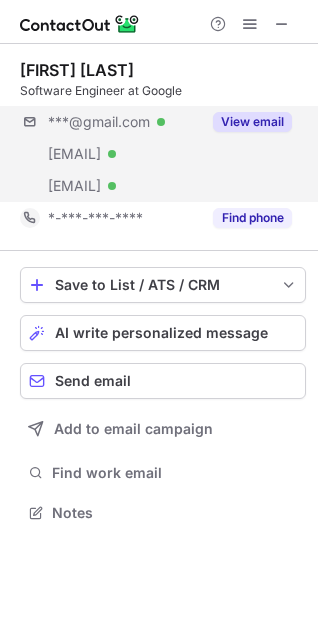 click on "***@gmail.com Verified ***@live.cn Verified ***@vmware.com Verified View email" at bounding box center (163, 154) 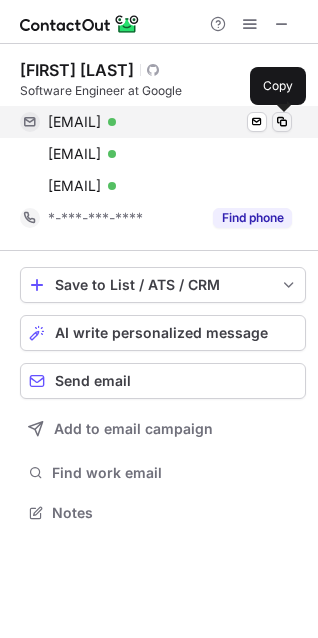 click at bounding box center [282, 122] 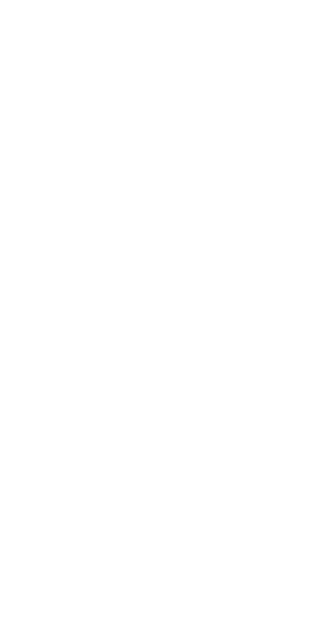 scroll, scrollTop: 0, scrollLeft: 0, axis: both 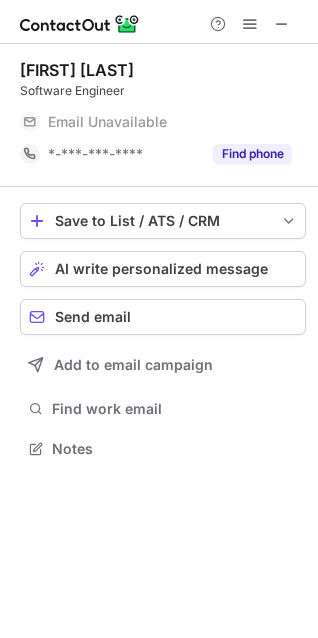 click on "Email Unavailable" at bounding box center [170, 122] 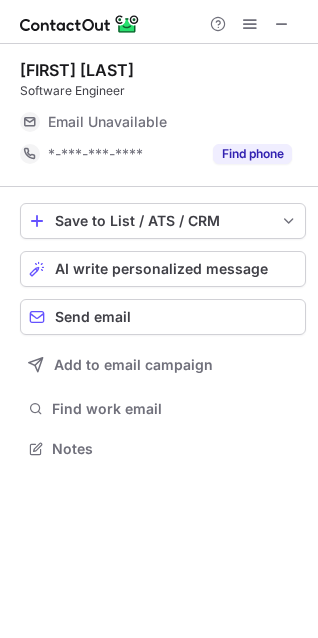 scroll, scrollTop: 435, scrollLeft: 318, axis: both 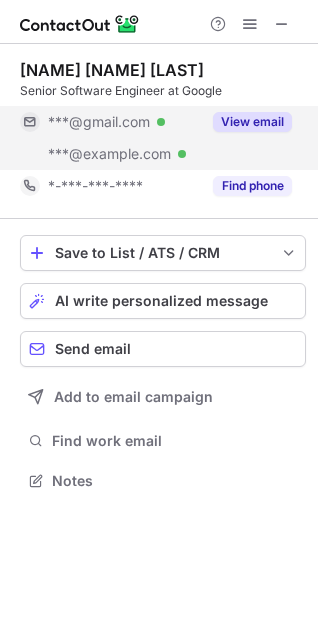 click on "View email" at bounding box center (246, 122) 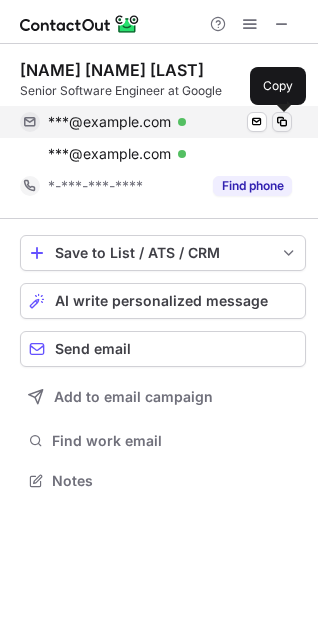 click at bounding box center [282, 122] 